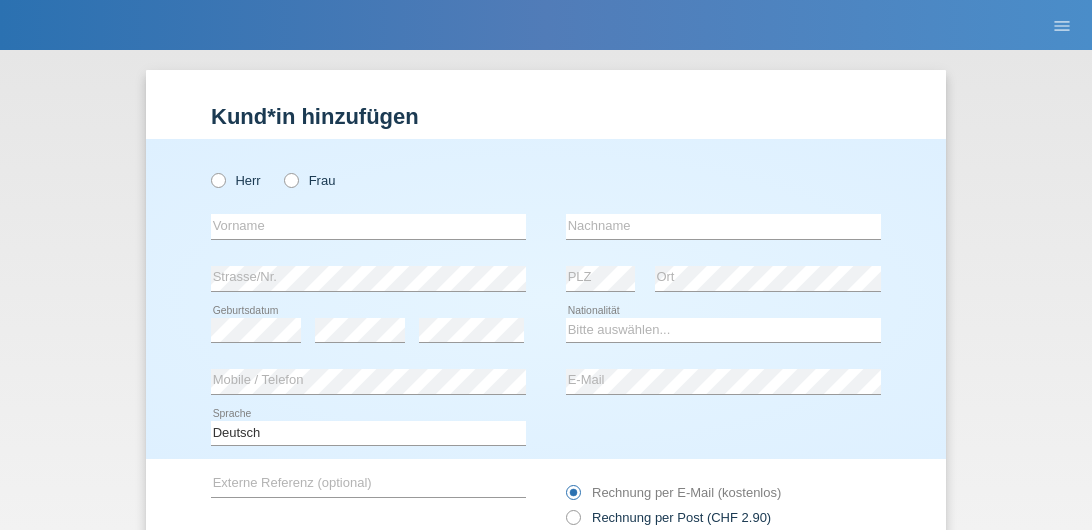 scroll, scrollTop: 0, scrollLeft: 0, axis: both 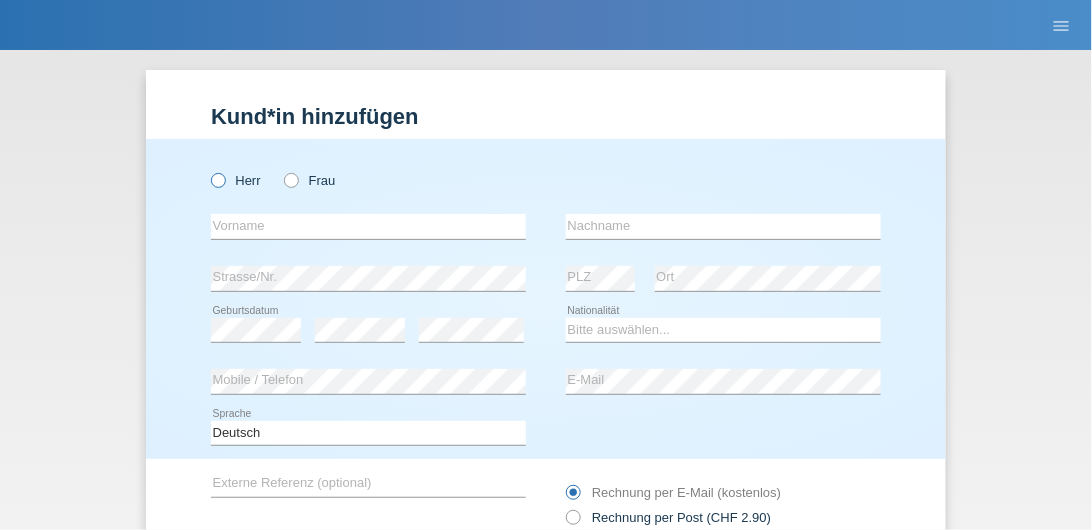 click at bounding box center (208, 170) 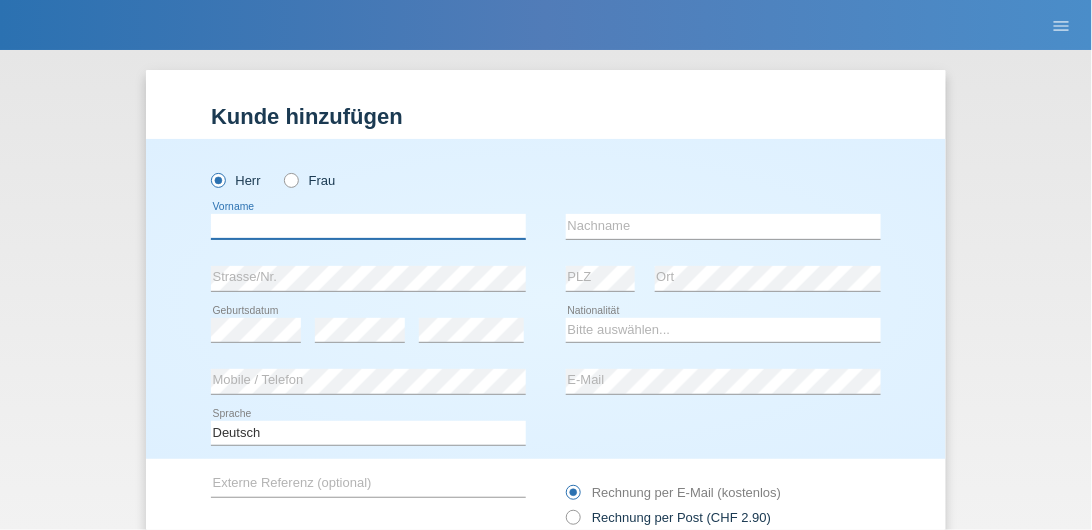 click at bounding box center (368, 226) 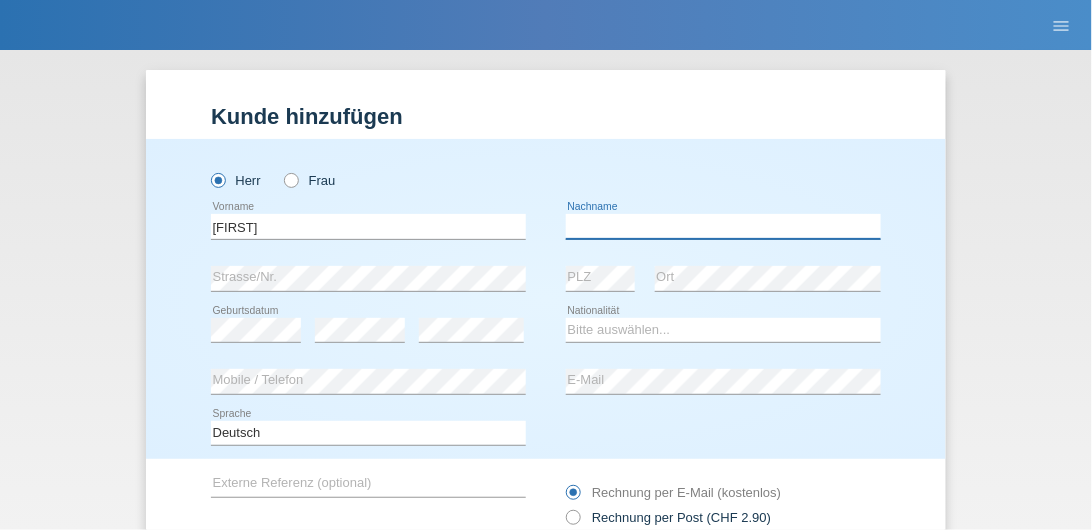 type on "[LAST]" 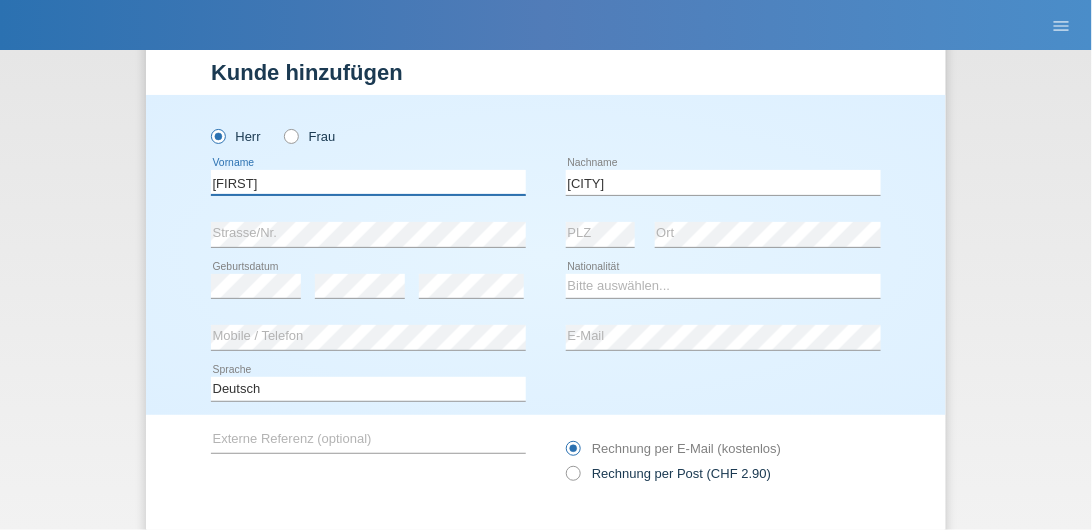 scroll, scrollTop: 114, scrollLeft: 0, axis: vertical 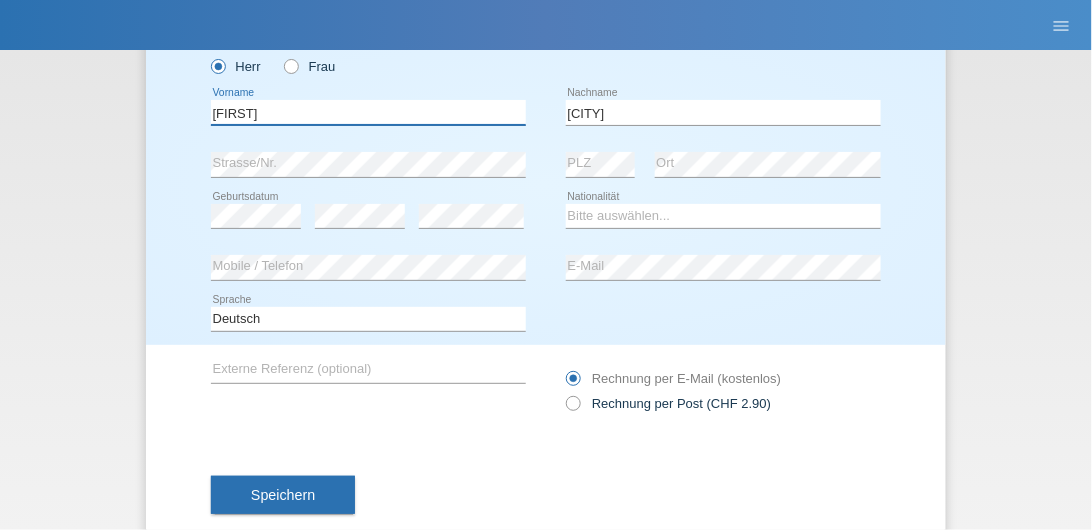 type on "[FIRST]" 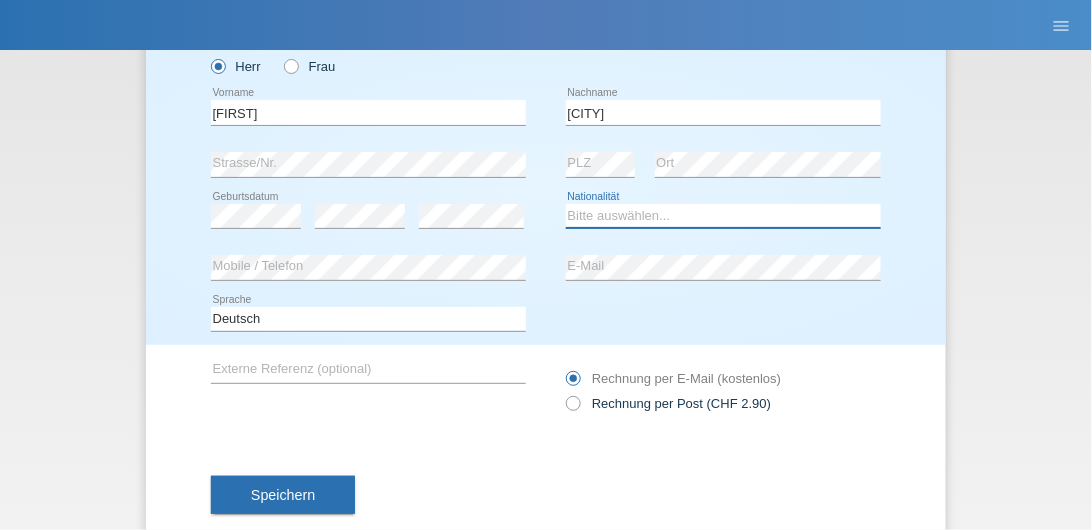 click on "Bitte auswählen...
Schweiz
Deutschland
Liechtenstein
Österreich
------------
Afghanistan
Ägypten
Åland
Albanien
Algerien" at bounding box center [723, 216] 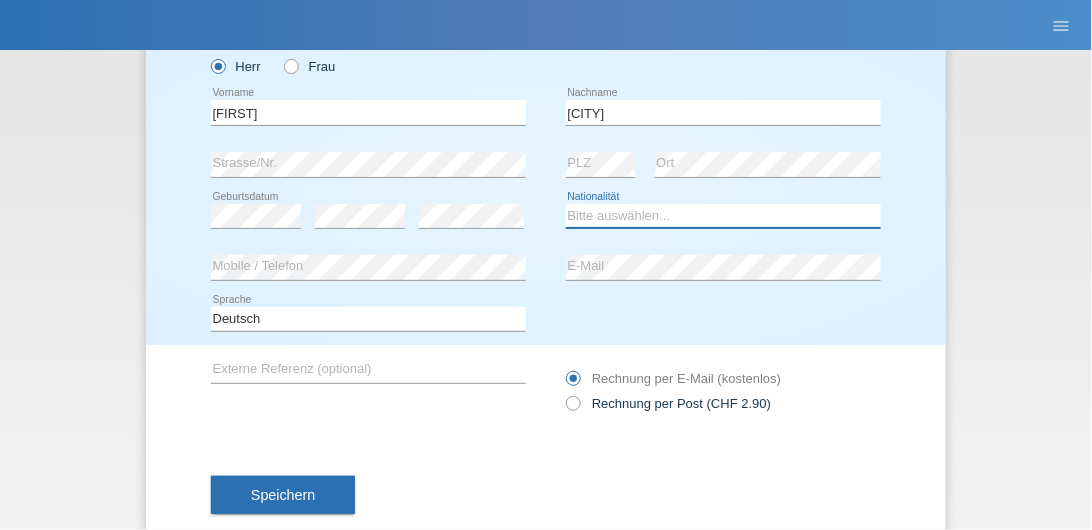 select on "CH" 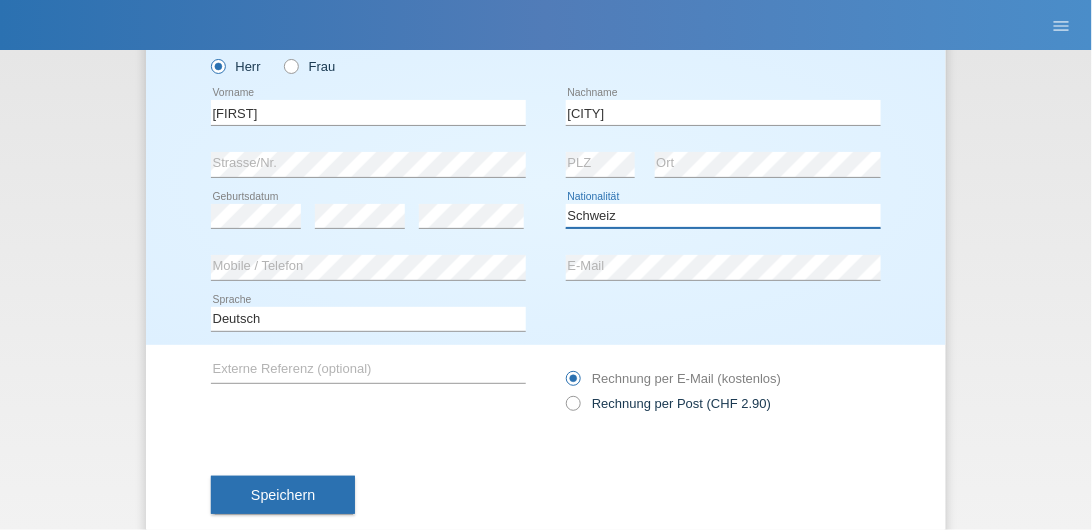 click on "Bitte auswählen...
Schweiz
Deutschland
Liechtenstein
Österreich
------------
Afghanistan
Ägypten
Åland
Albanien
Algerien" at bounding box center (723, 216) 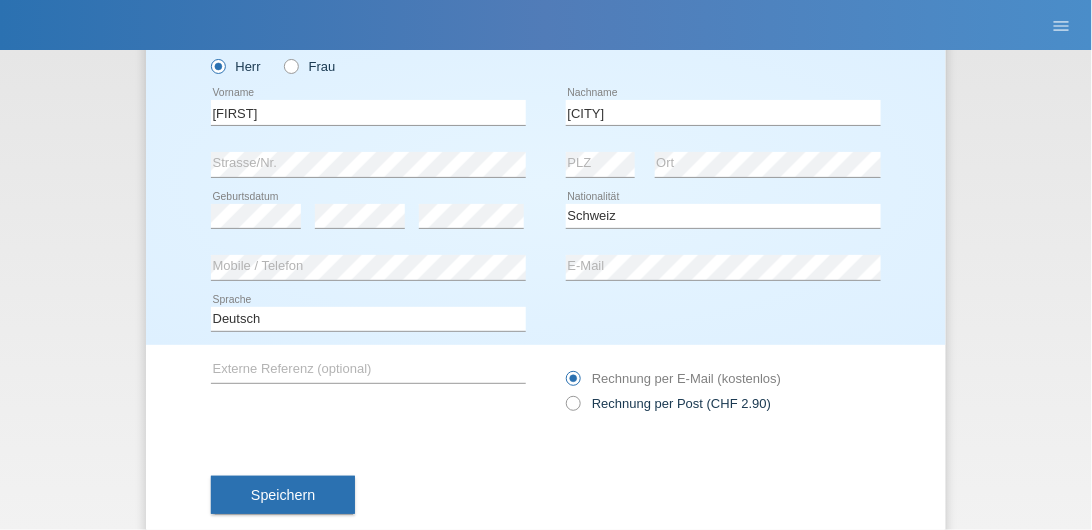 click on "Speichern" at bounding box center (546, 495) 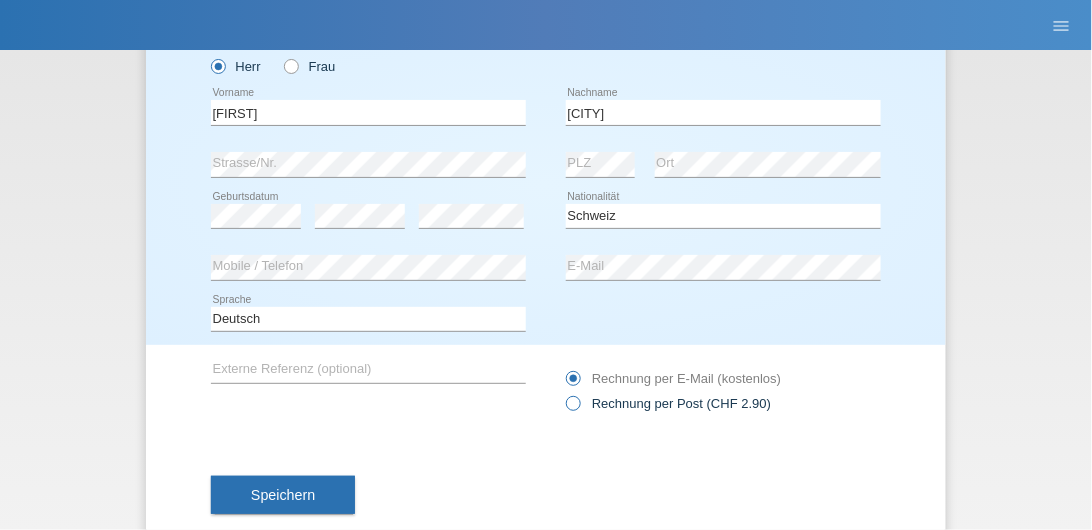 click at bounding box center [563, 393] 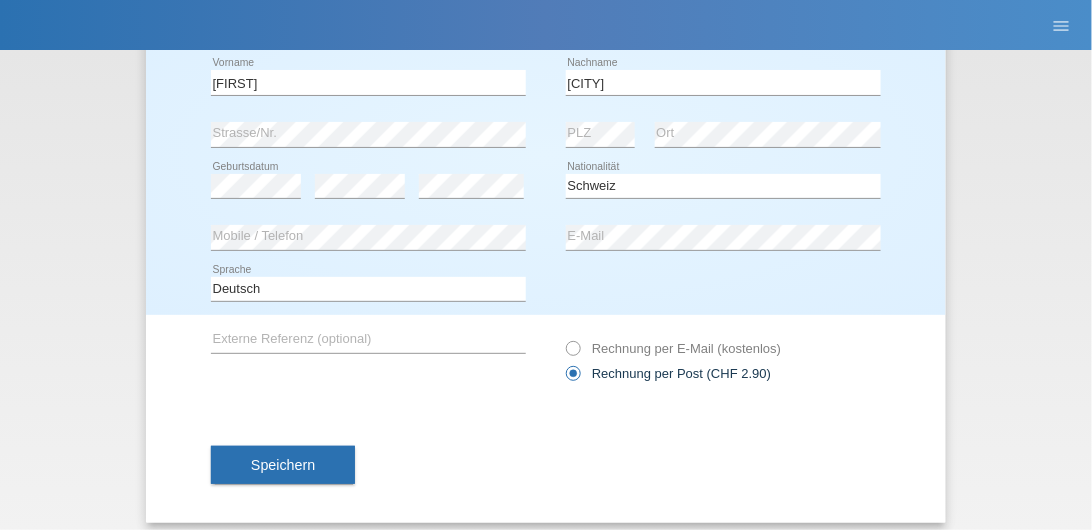 scroll, scrollTop: 154, scrollLeft: 0, axis: vertical 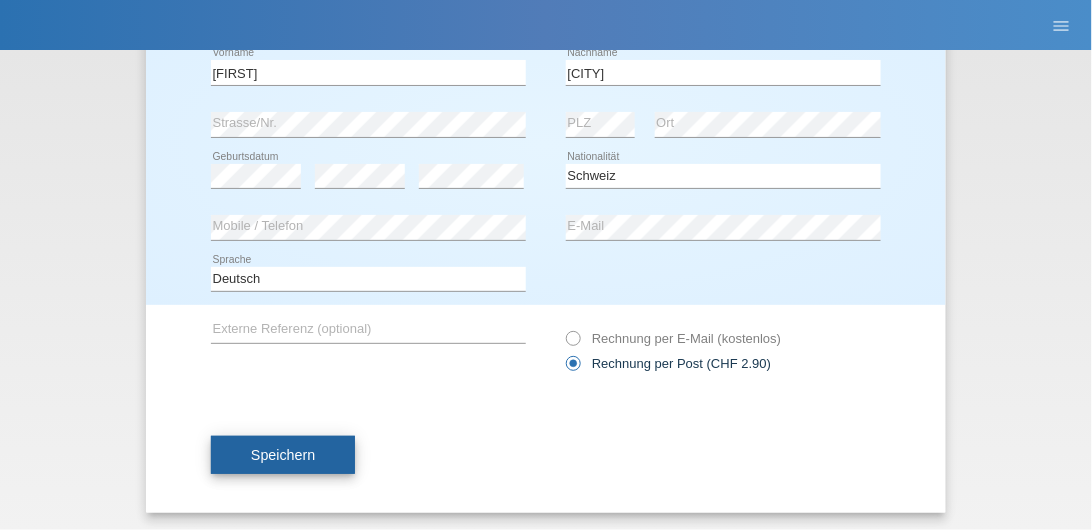 click on "Speichern" at bounding box center (283, 455) 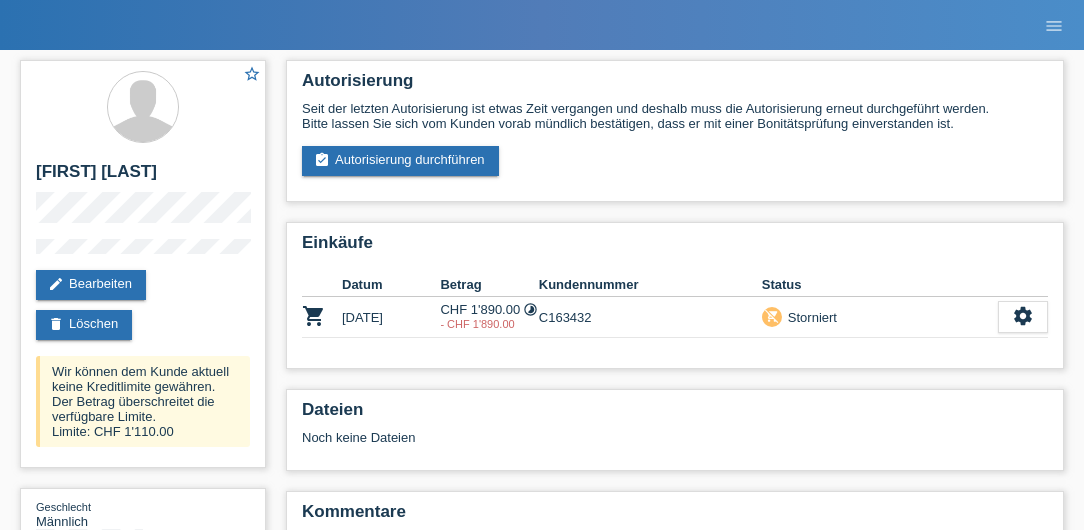 scroll, scrollTop: 0, scrollLeft: 0, axis: both 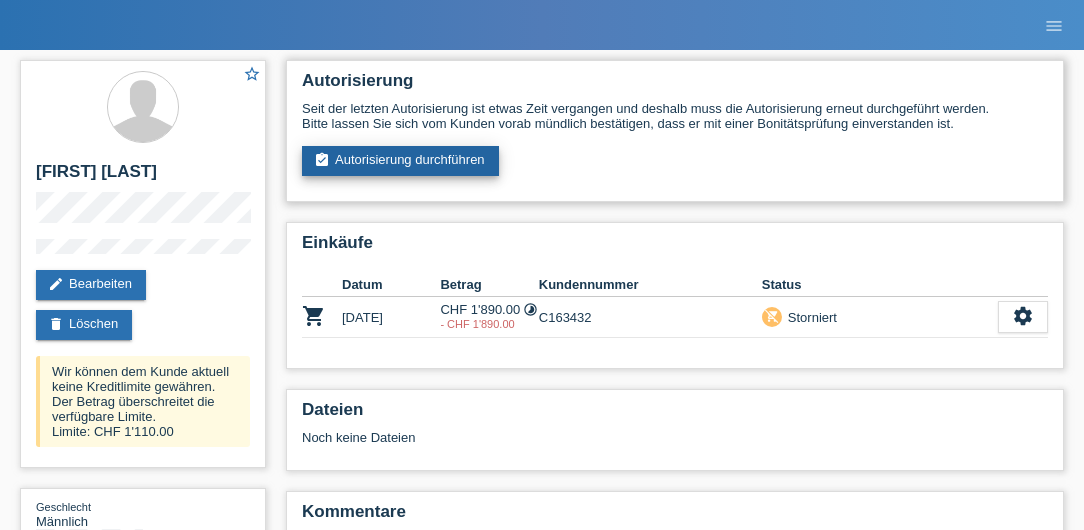 click on "assignment_turned_in  Autorisierung durchführen" at bounding box center [400, 161] 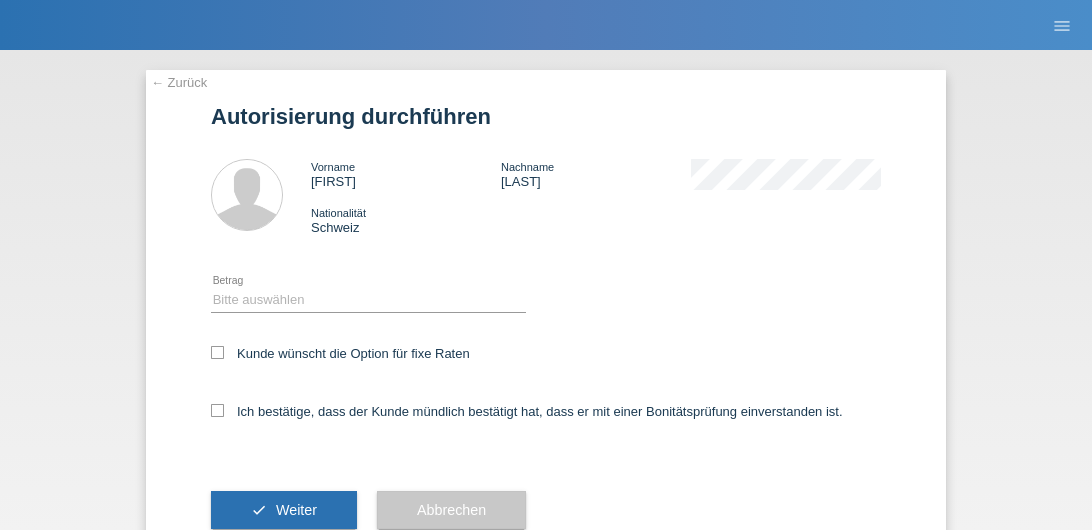 scroll, scrollTop: 0, scrollLeft: 0, axis: both 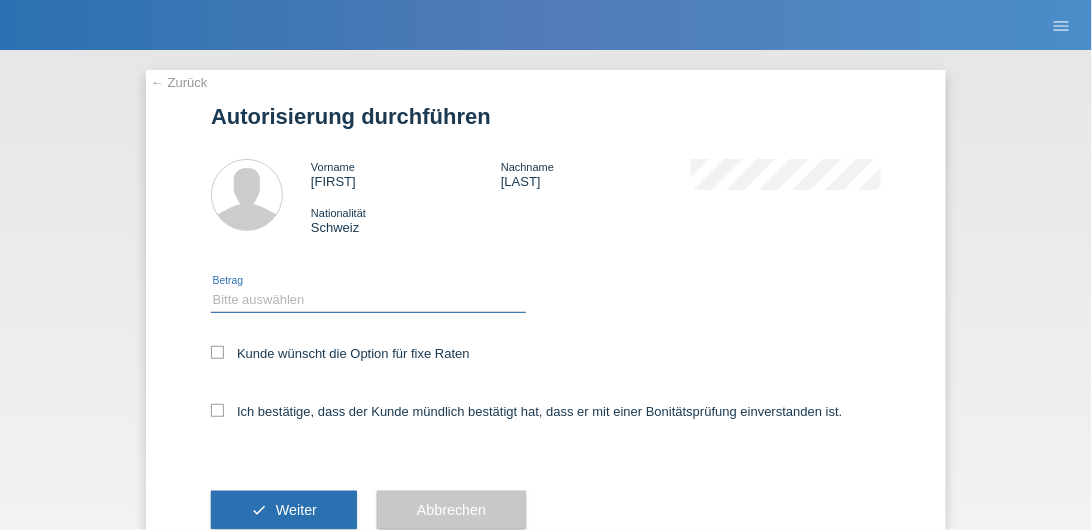 click on "Bitte auswählen
CHF 1.00 - CHF 499.00
CHF 500.00 - CHF 1'999.00
CHF 2'000.00 - CHF 15'000.00" at bounding box center [368, 300] 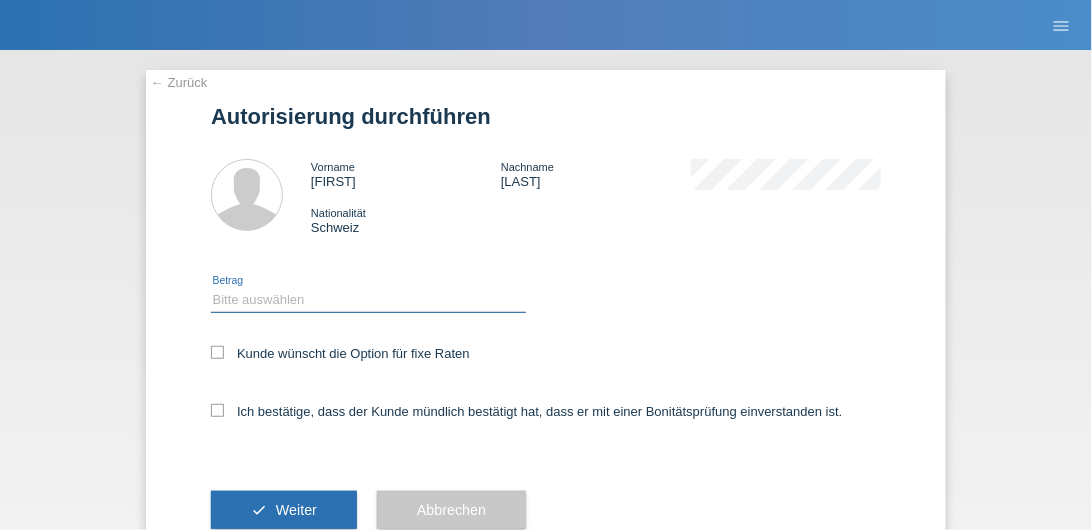 select on "3" 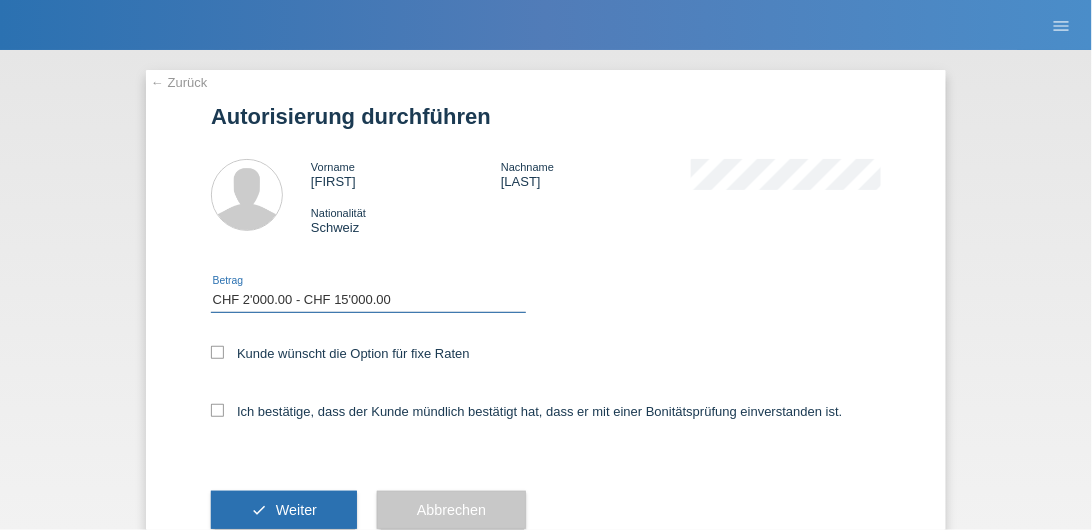 click on "Bitte auswählen
CHF 1.00 - CHF 499.00
CHF 500.00 - CHF 1'999.00
CHF 2'000.00 - CHF 15'000.00" at bounding box center (368, 300) 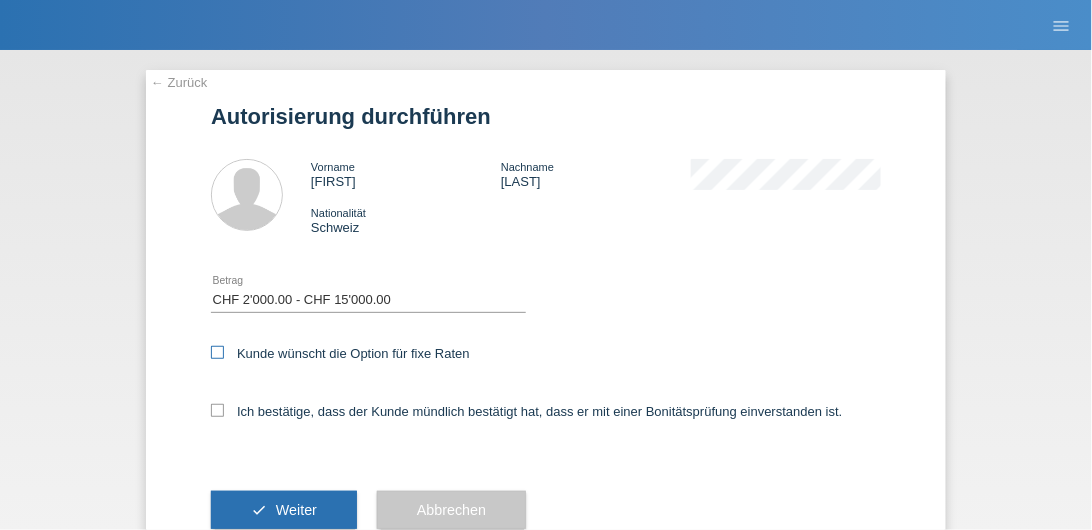 click at bounding box center (217, 352) 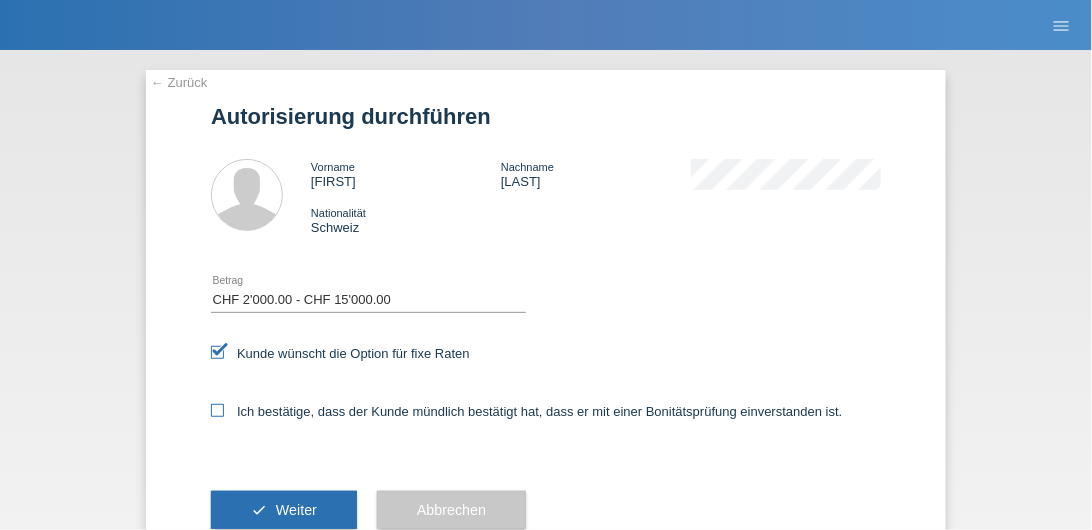 click at bounding box center (217, 410) 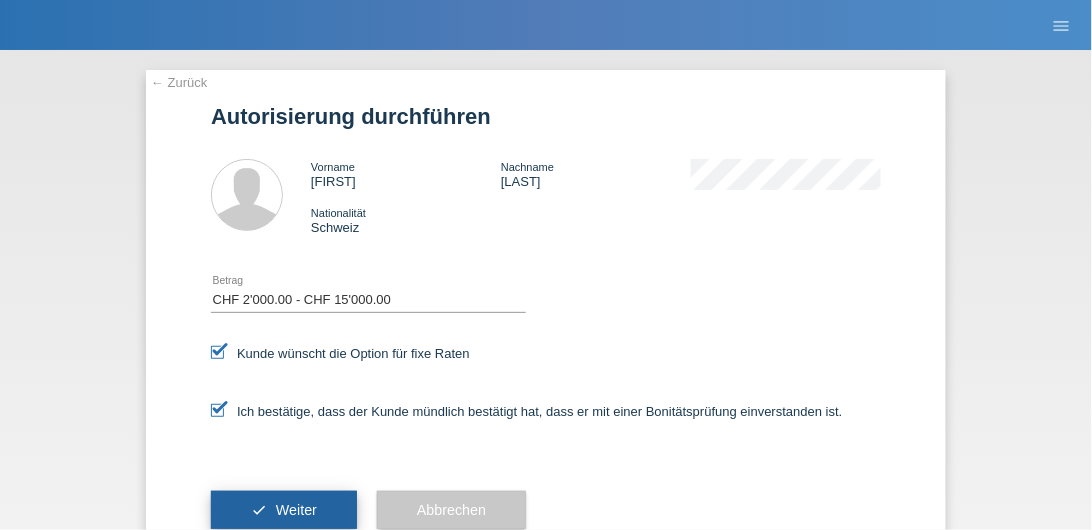 click on "Weiter" at bounding box center (296, 510) 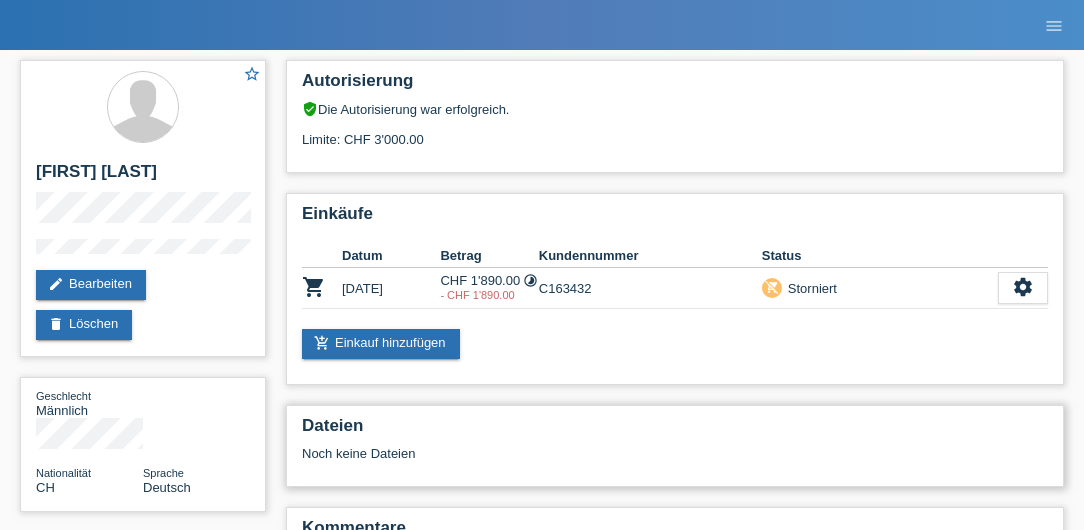 scroll, scrollTop: 0, scrollLeft: 0, axis: both 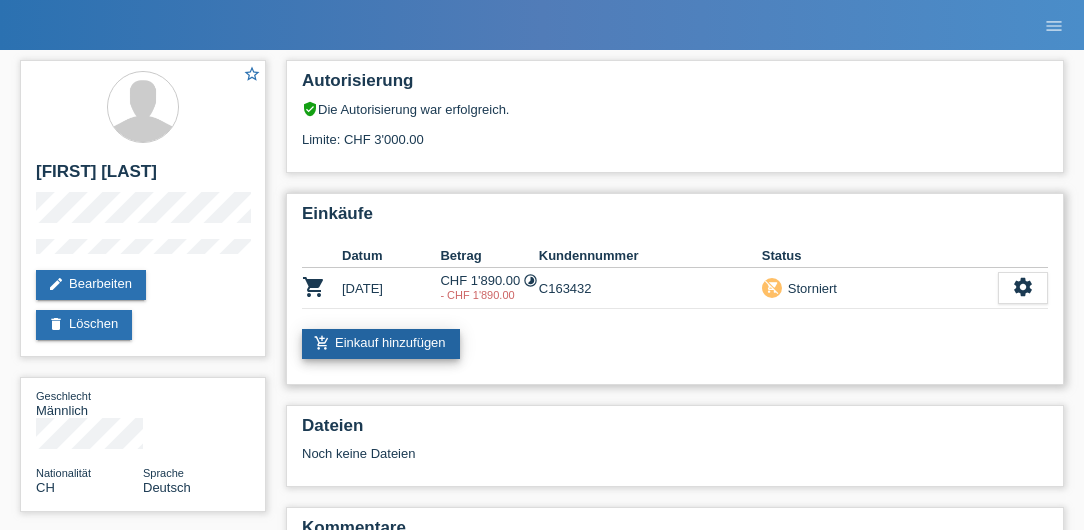 click on "add_shopping_cart  Einkauf hinzufügen" at bounding box center (381, 344) 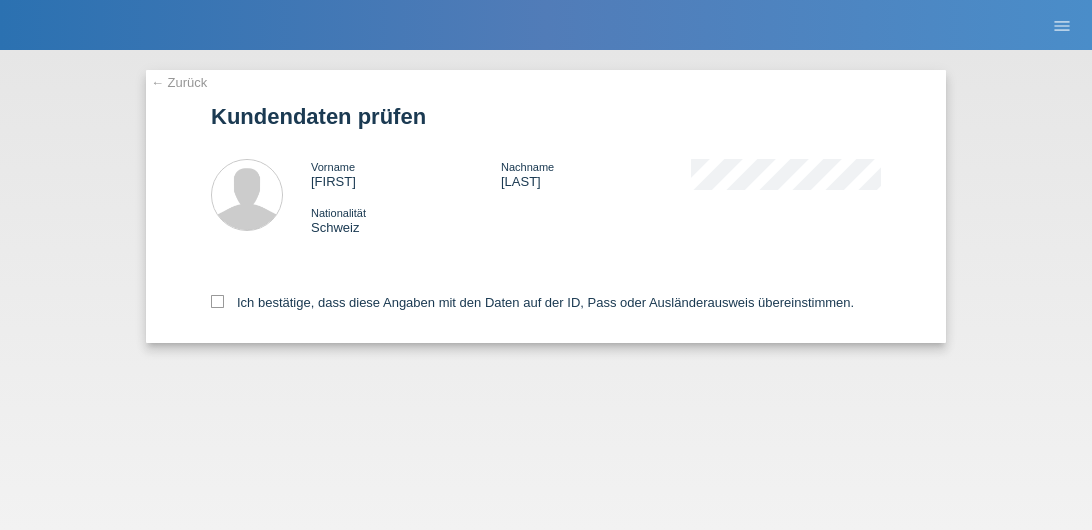 scroll, scrollTop: 0, scrollLeft: 0, axis: both 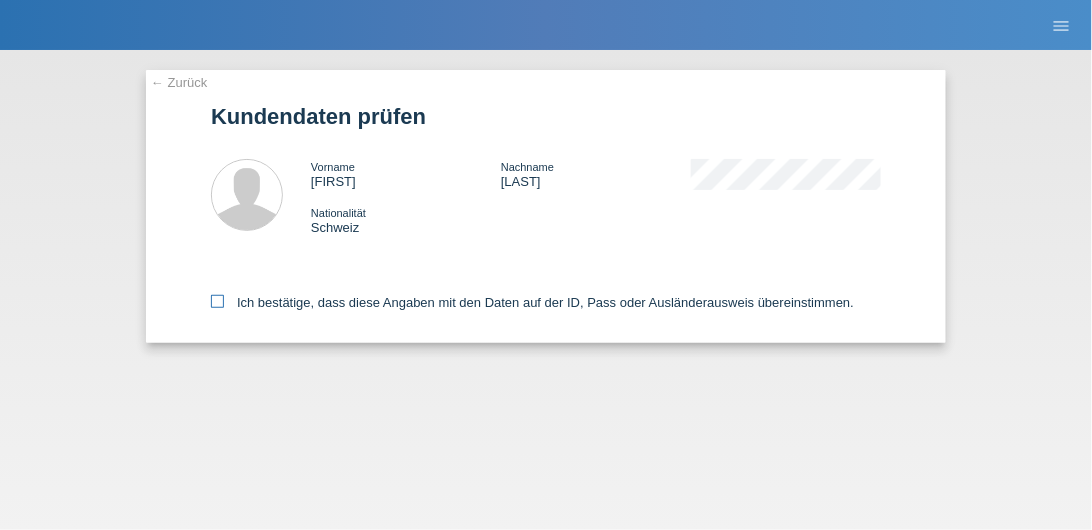 click at bounding box center (217, 301) 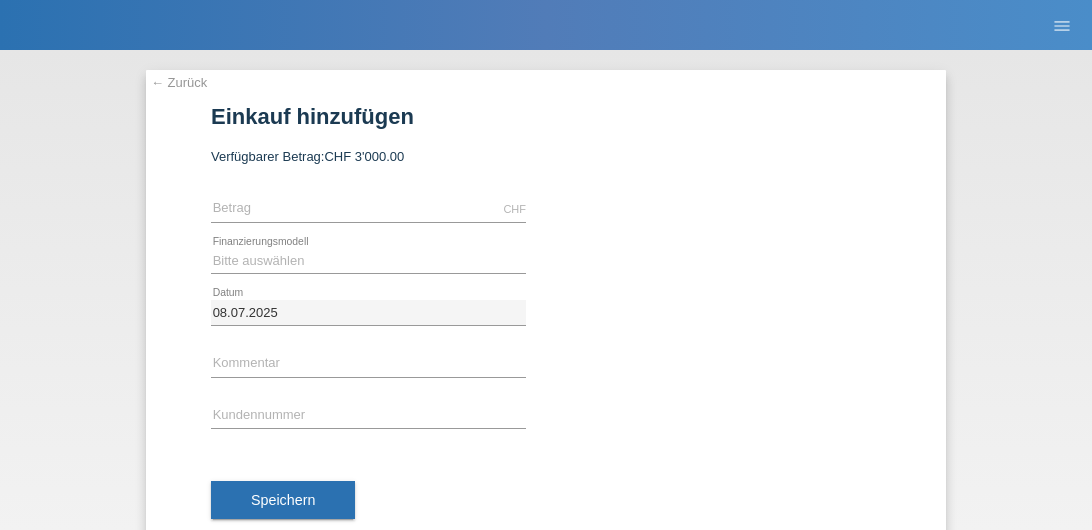 scroll, scrollTop: 0, scrollLeft: 0, axis: both 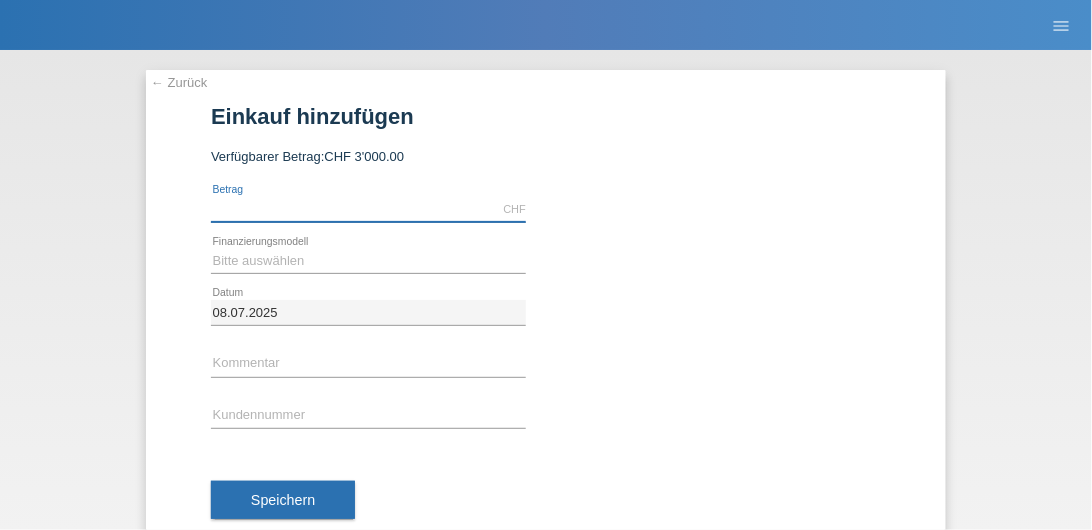 click at bounding box center (368, 209) 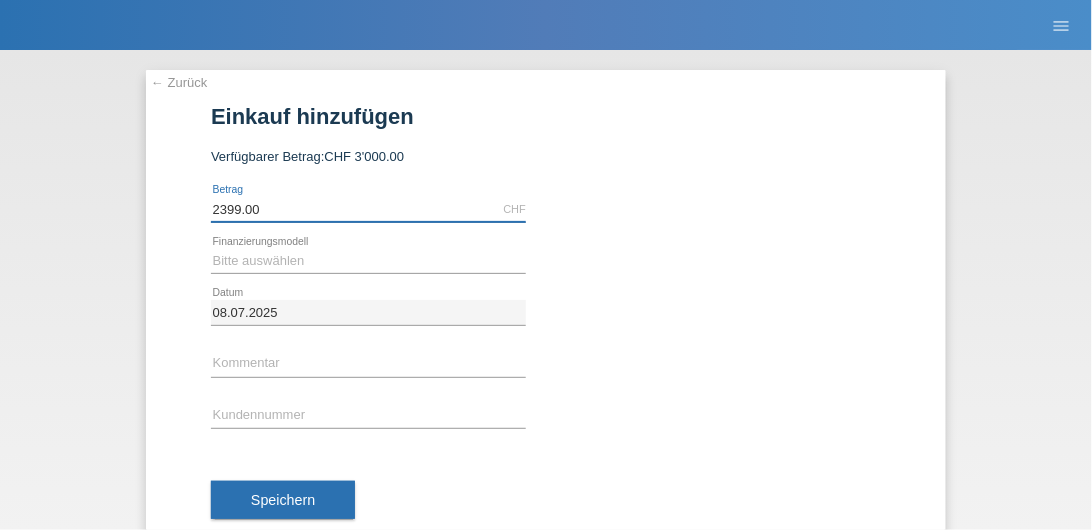 type on "2399.00" 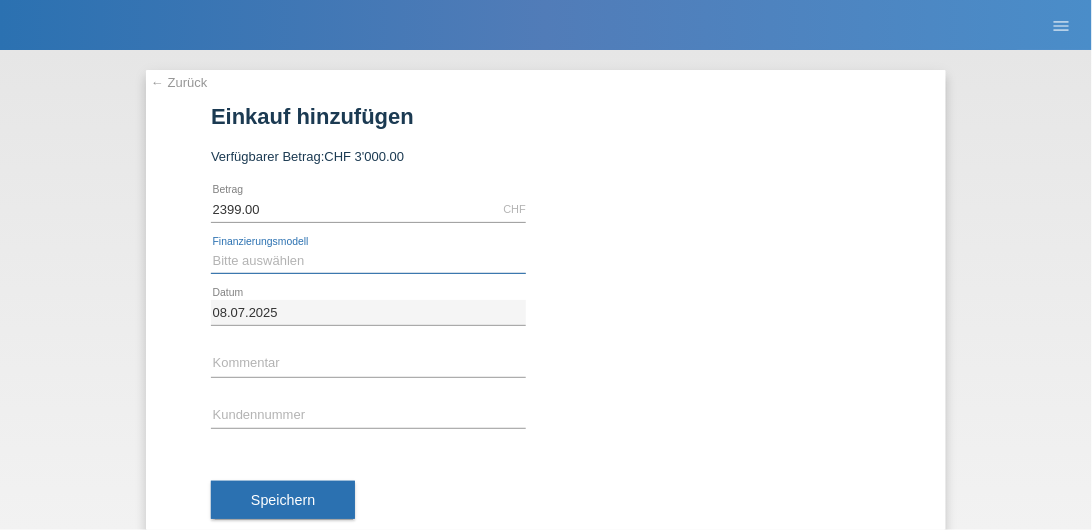 click on "Bitte auswählen
Fixe Raten
Kauf auf Rechnung mit Teilzahlungsoption" at bounding box center [368, 261] 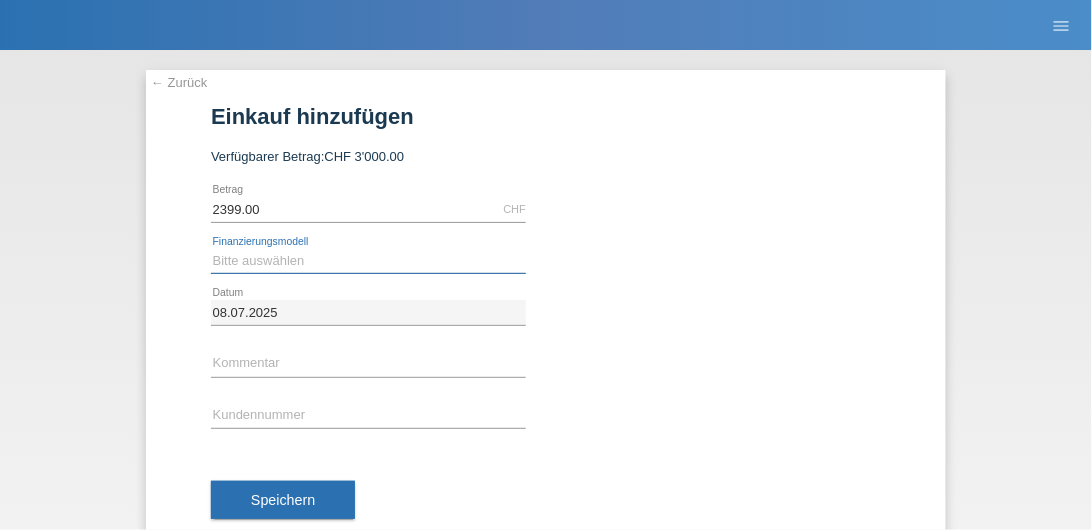 select on "77" 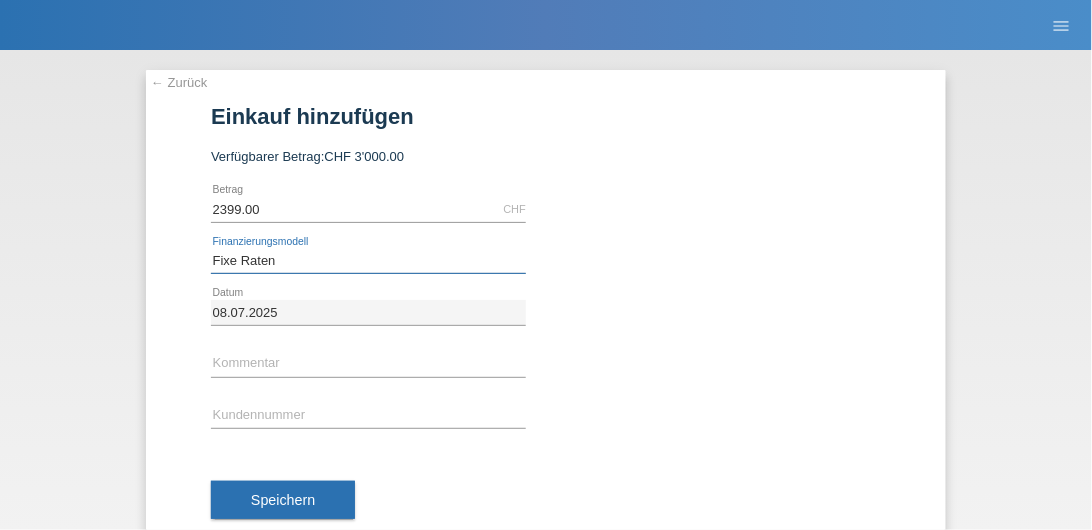 click on "Bitte auswählen
Fixe Raten
Kauf auf Rechnung mit Teilzahlungsoption" at bounding box center (368, 261) 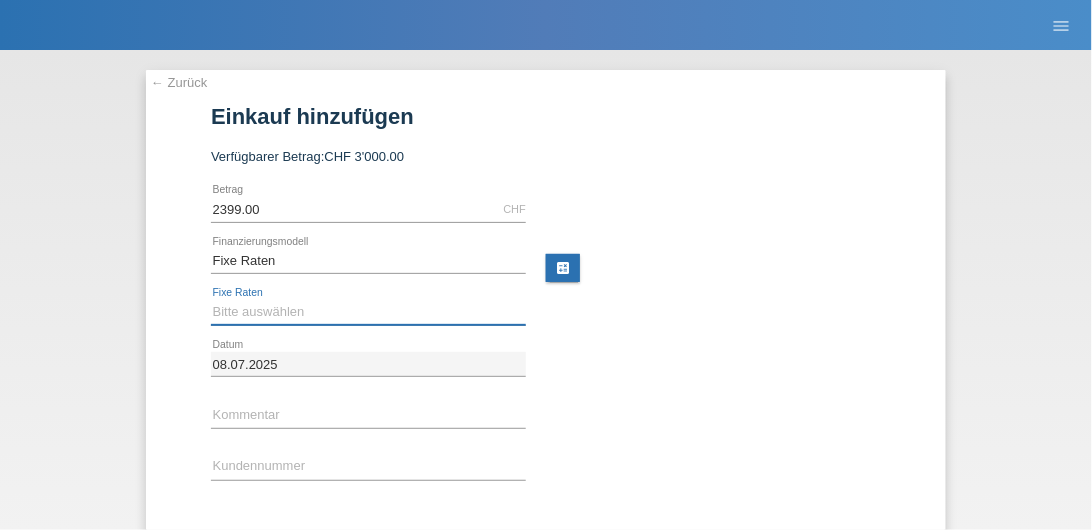 click on "Bitte auswählen
4 Raten
5 Raten
6 Raten
7 Raten
8 Raten
9 Raten
10 Raten
11 Raten" at bounding box center [368, 312] 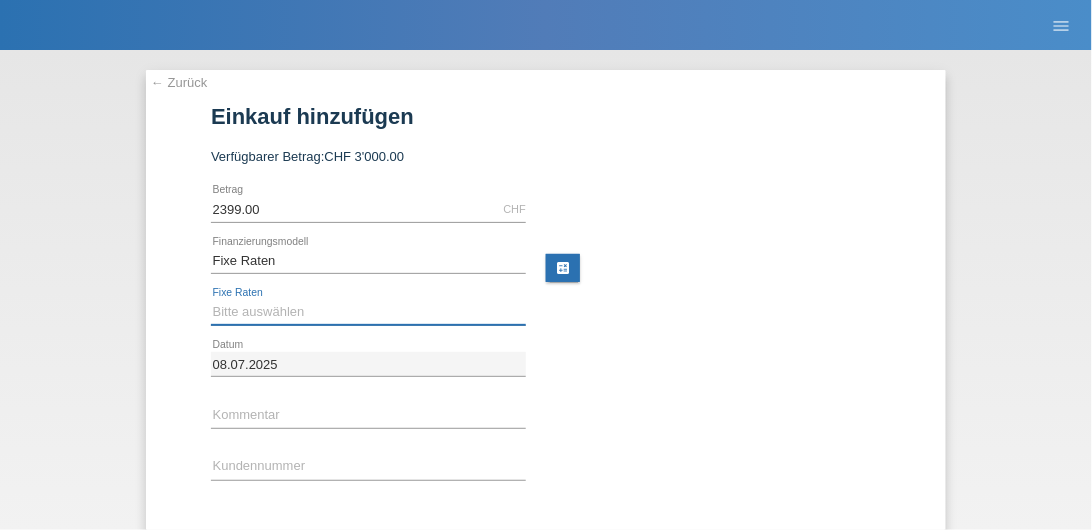 select on "202" 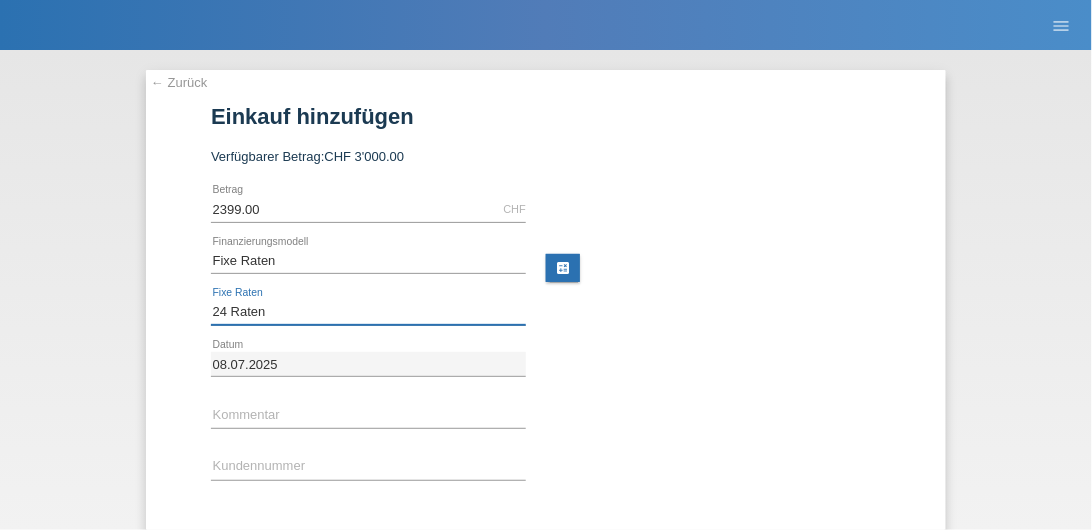 click on "Bitte auswählen
4 Raten
5 Raten
6 Raten
7 Raten
8 Raten
9 Raten
10 Raten
11 Raten" at bounding box center (368, 312) 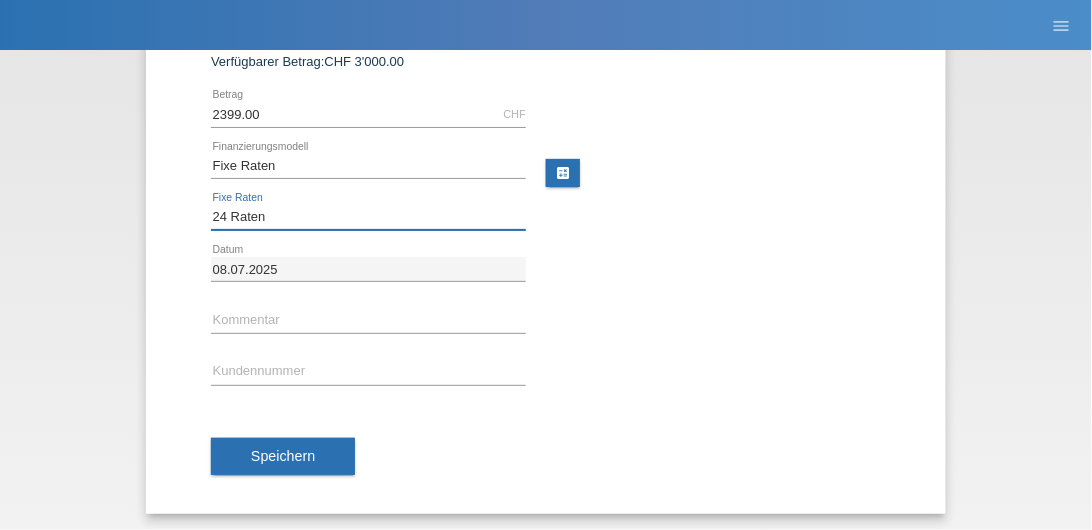 scroll, scrollTop: 96, scrollLeft: 0, axis: vertical 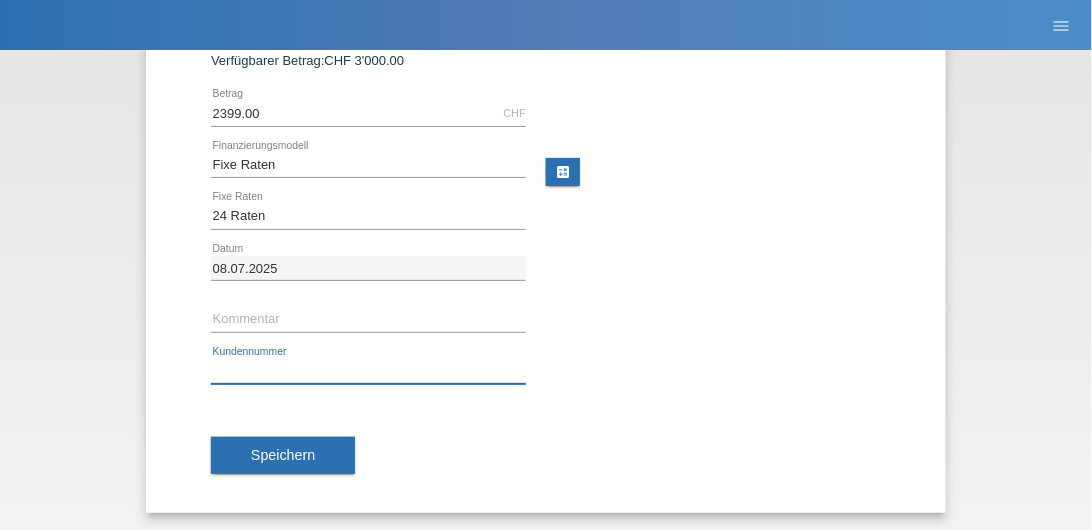 click at bounding box center [368, 371] 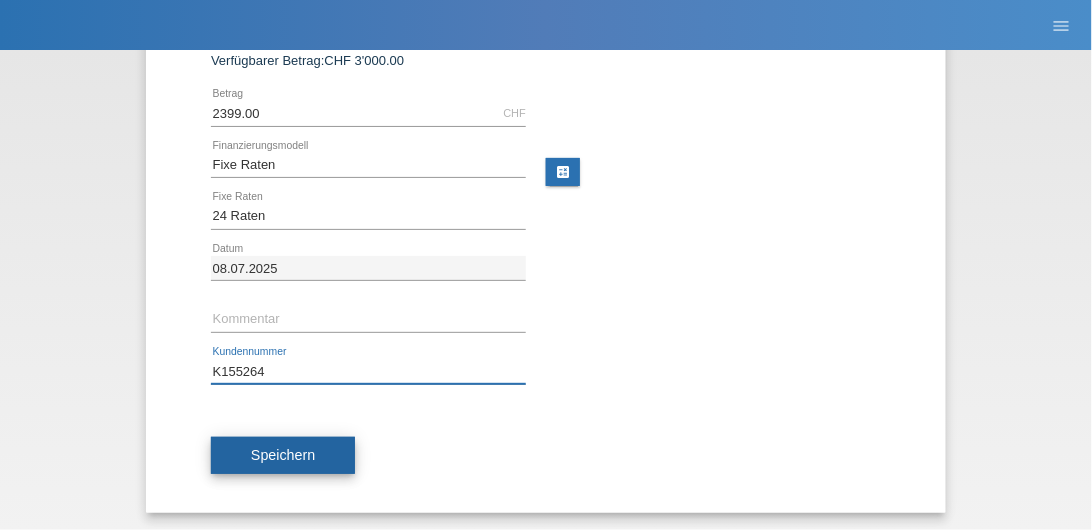 type on "K155264" 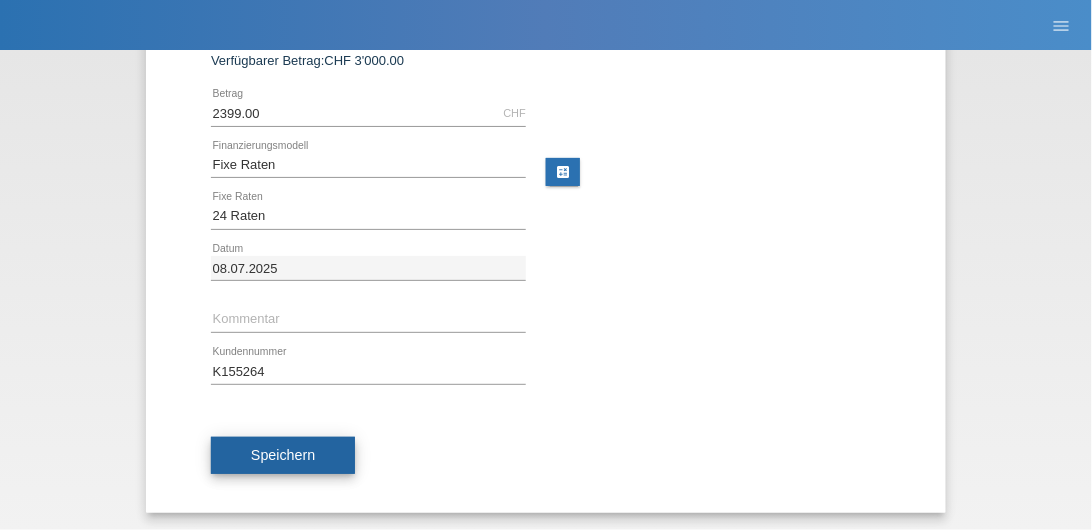 click on "Speichern" at bounding box center [283, 455] 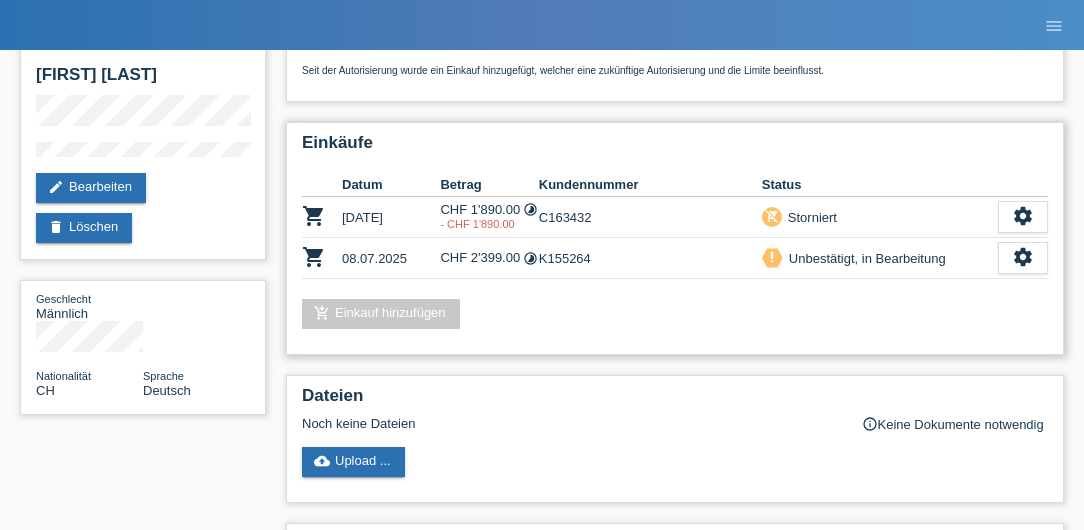 scroll, scrollTop: 0, scrollLeft: 0, axis: both 